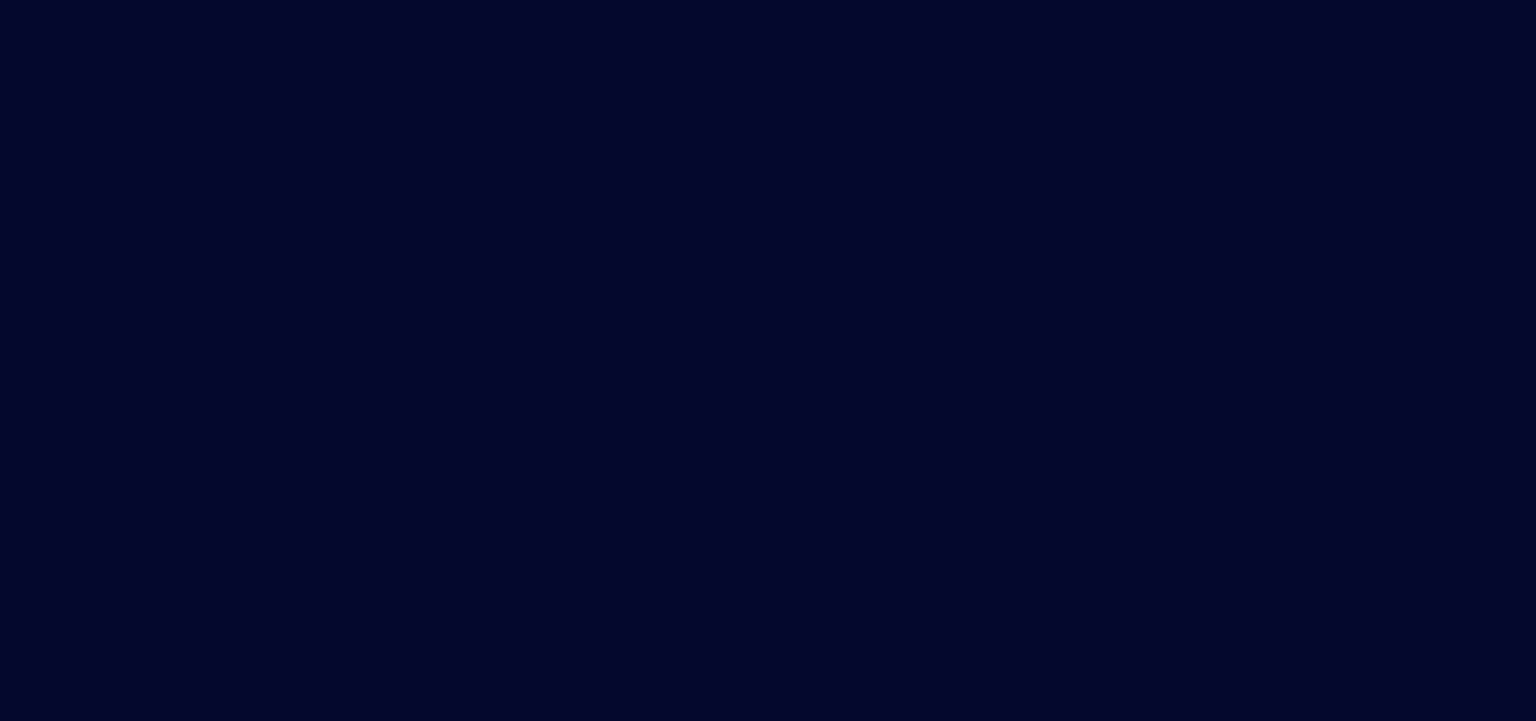 scroll, scrollTop: 0, scrollLeft: 0, axis: both 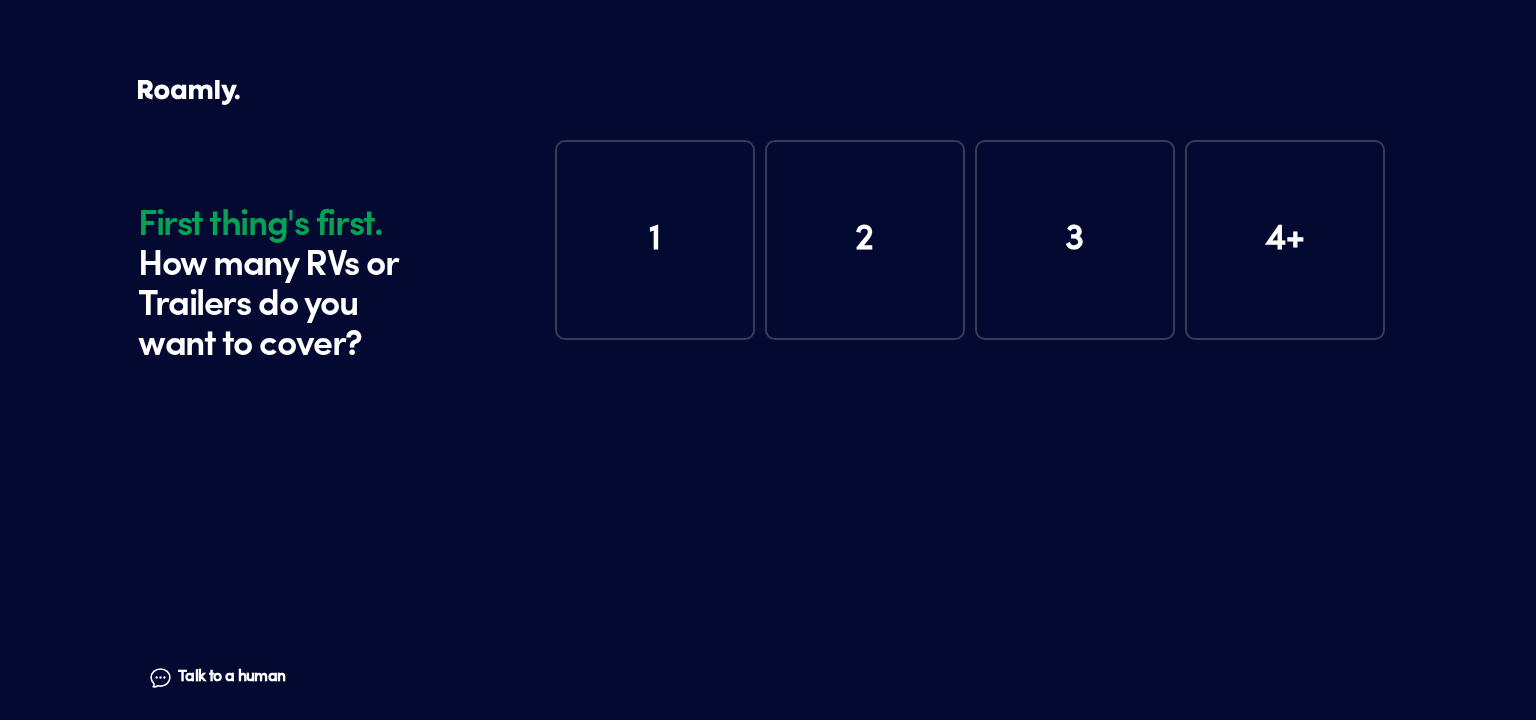 click on "1" at bounding box center [655, 240] 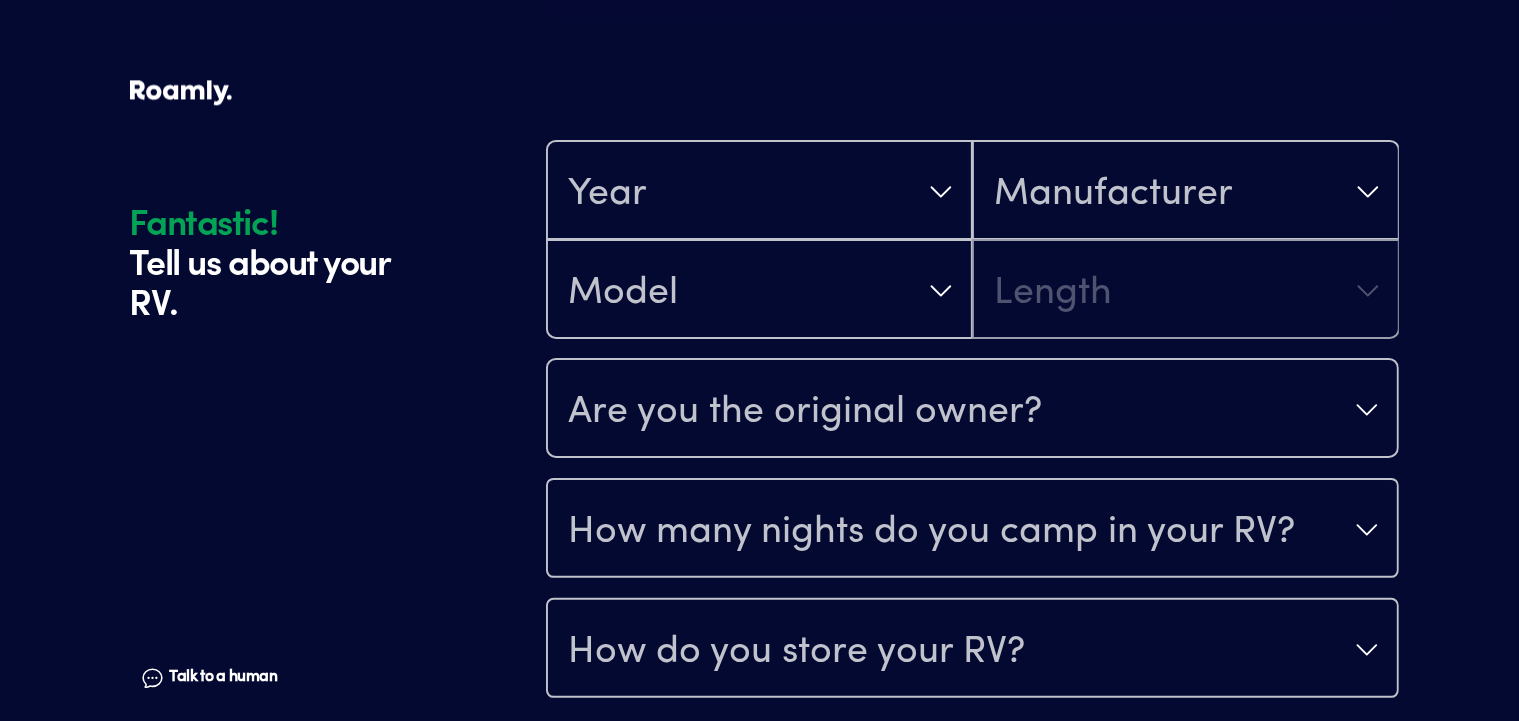 scroll, scrollTop: 390, scrollLeft: 0, axis: vertical 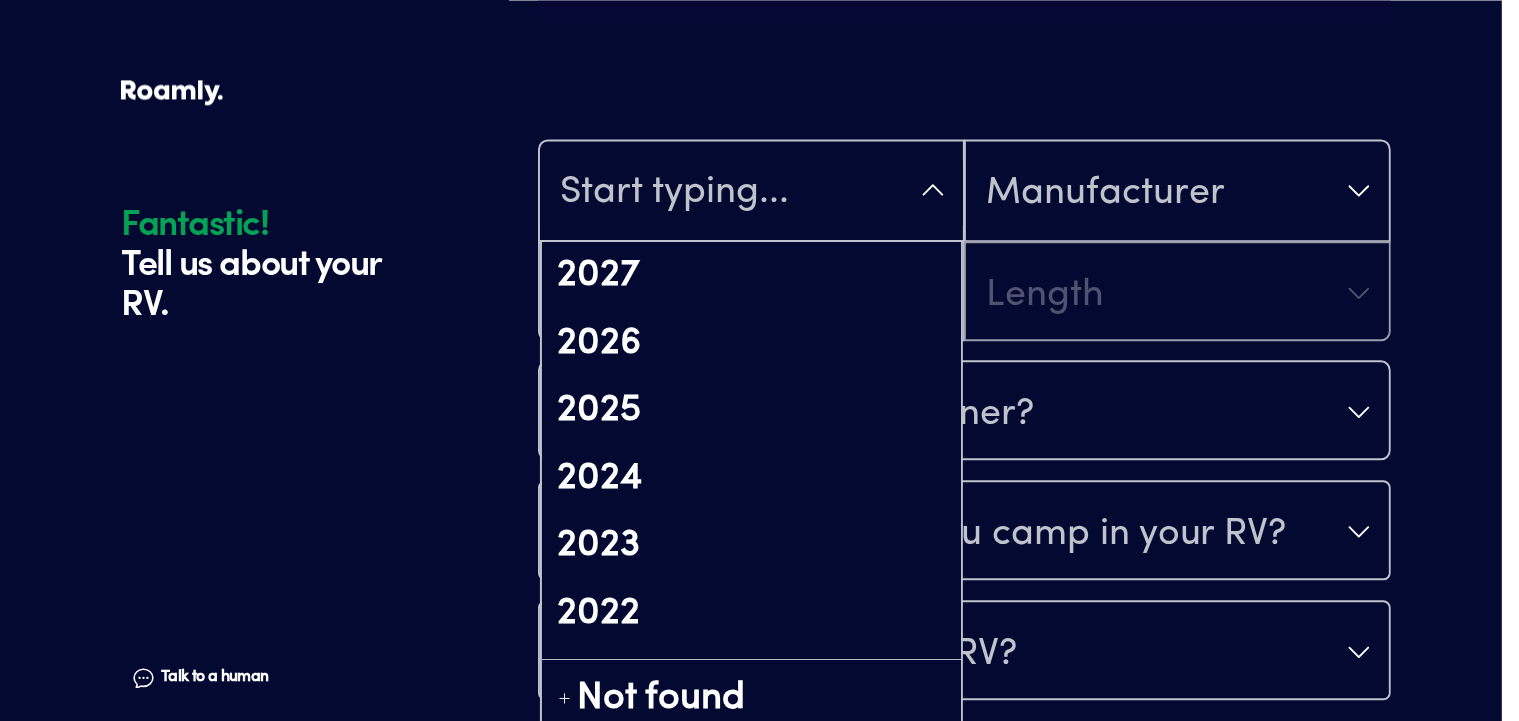click on "2027 2026 2025 2024 2023 2022 2021 2020 2019 2018 2017 2016 2015 2014 2013 2012 2011 2010 2009 2008 2007 2006 2005 2004 2003 2002 2001 2000 1999 1998 1997 1996 1995 1994 1993 1992 1991 1990 1989 1988 1987 1986 1985 1984 1983 1982 1981 1980 1979 1978 1977 1976 1975 1974 1973 1972 1971 1970 1969 1968 1967 1966 1965 1964 1963 1962 1961 1960 1959 1958 1957 1956 1955 1954 1953 1952 1951 1950 1949 1948 1947 1946 1945 1944 1943 1942 1941 1940 Not found" at bounding box center (751, 190) 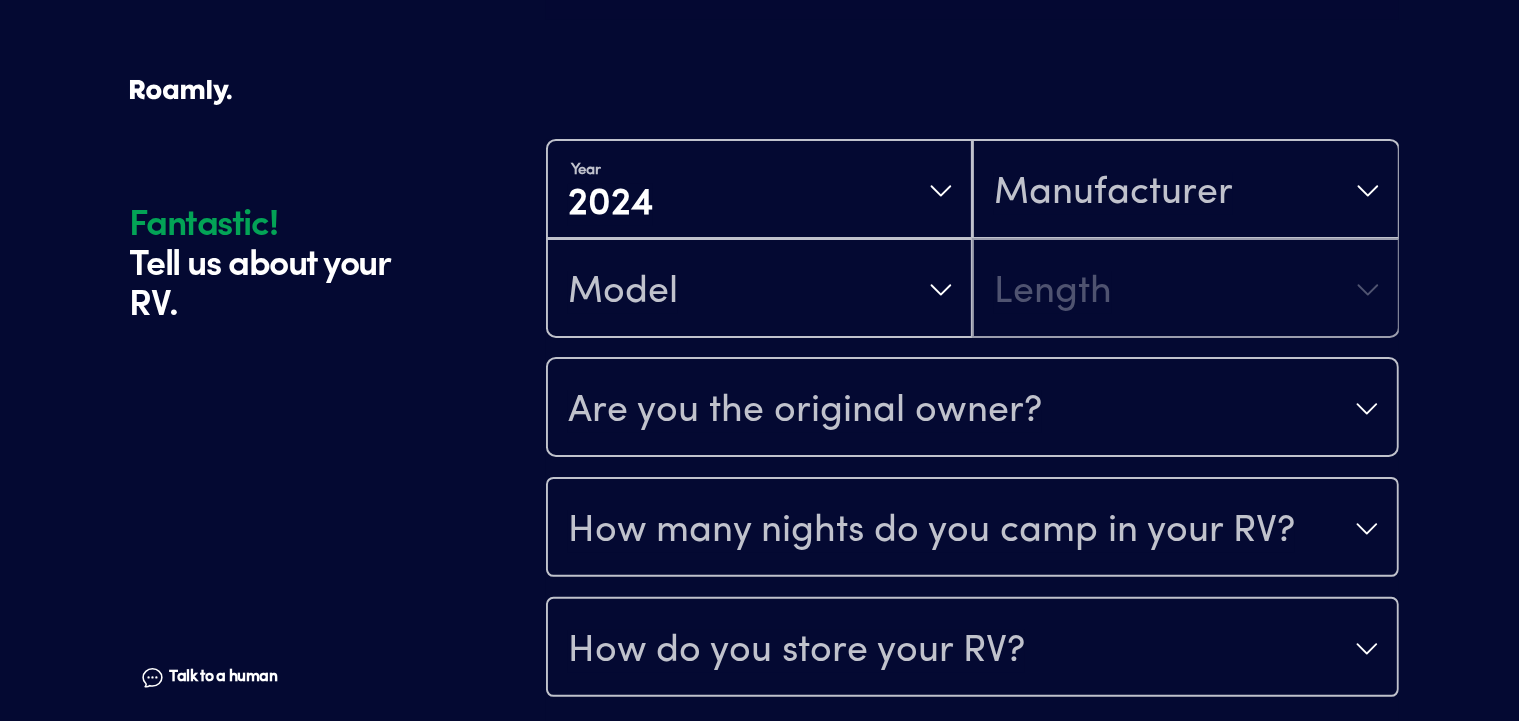 click on "Manufacturer" at bounding box center (1185, 189) 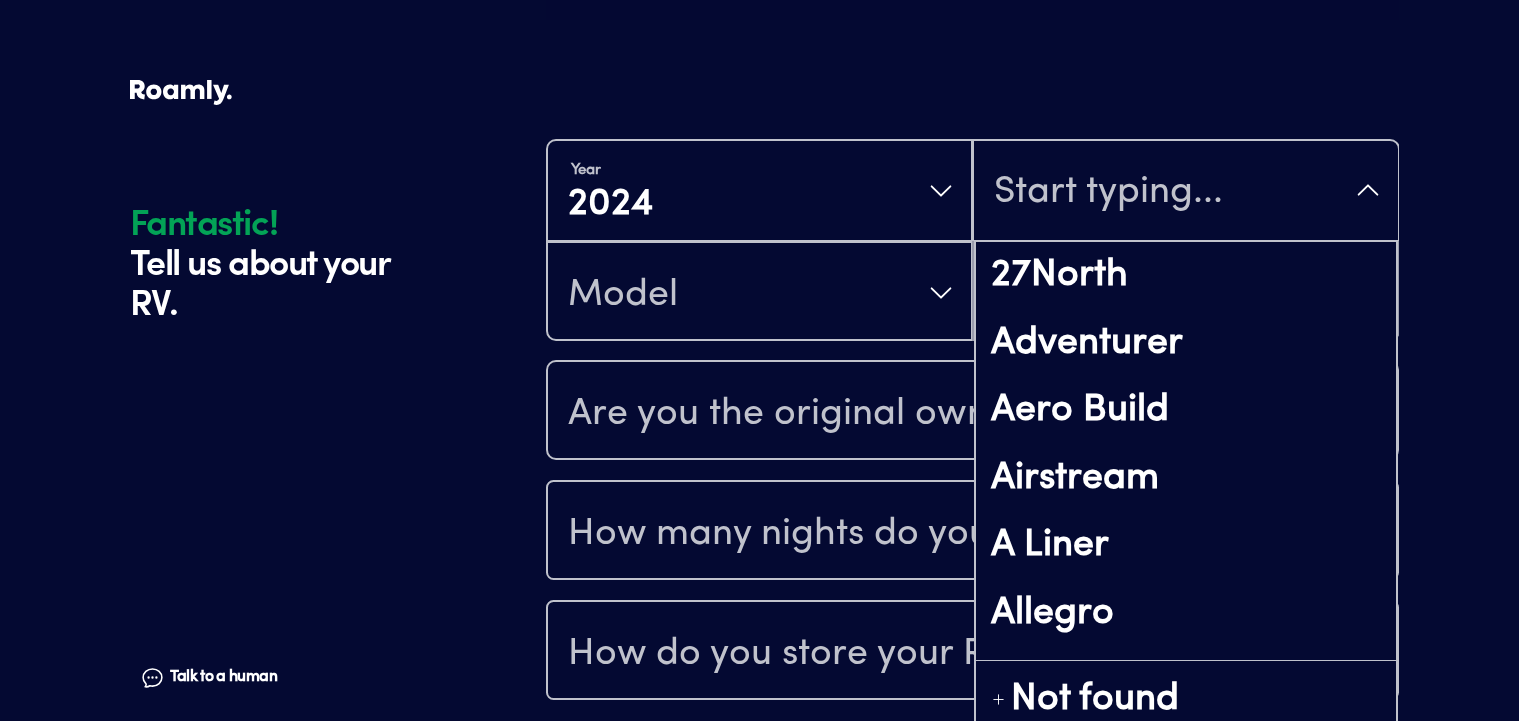 type on "w" 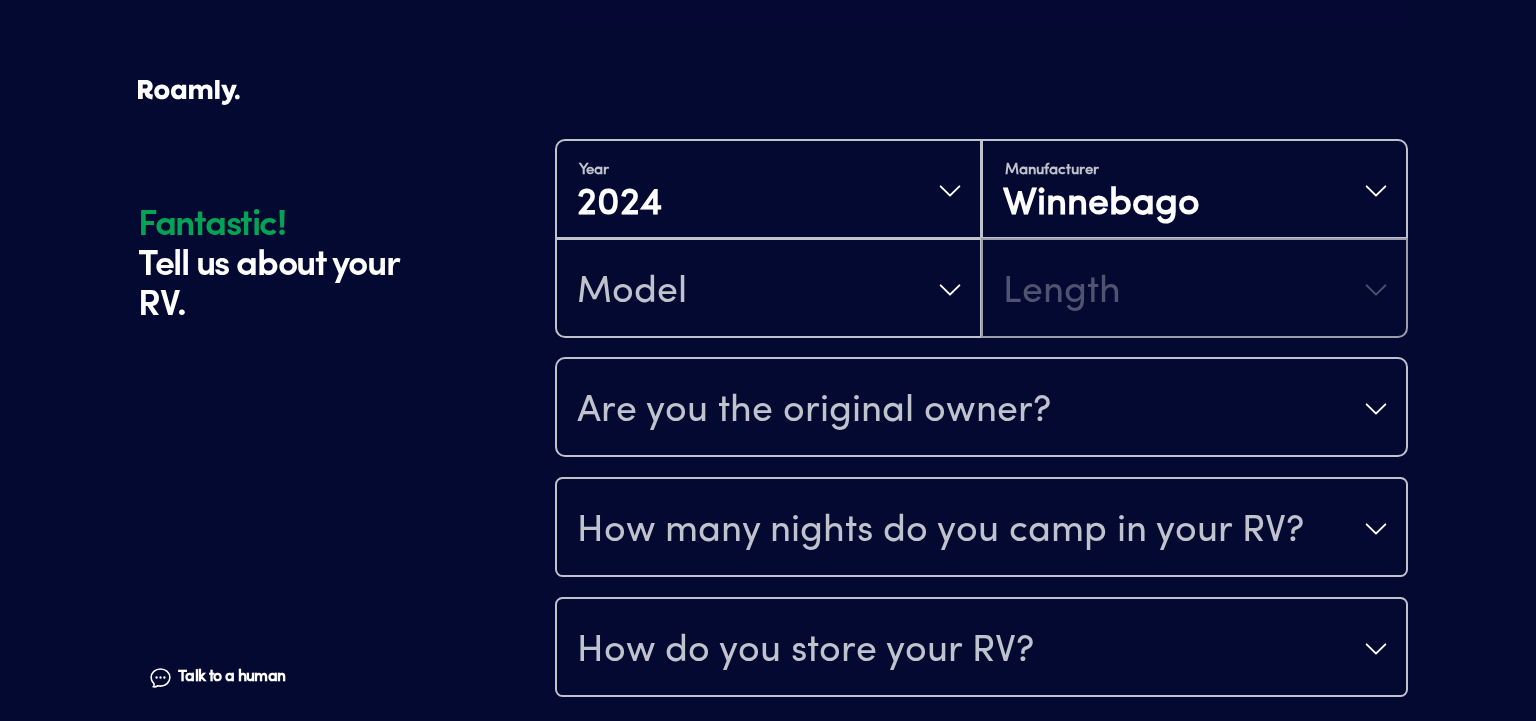 click on "Model" at bounding box center [768, 288] 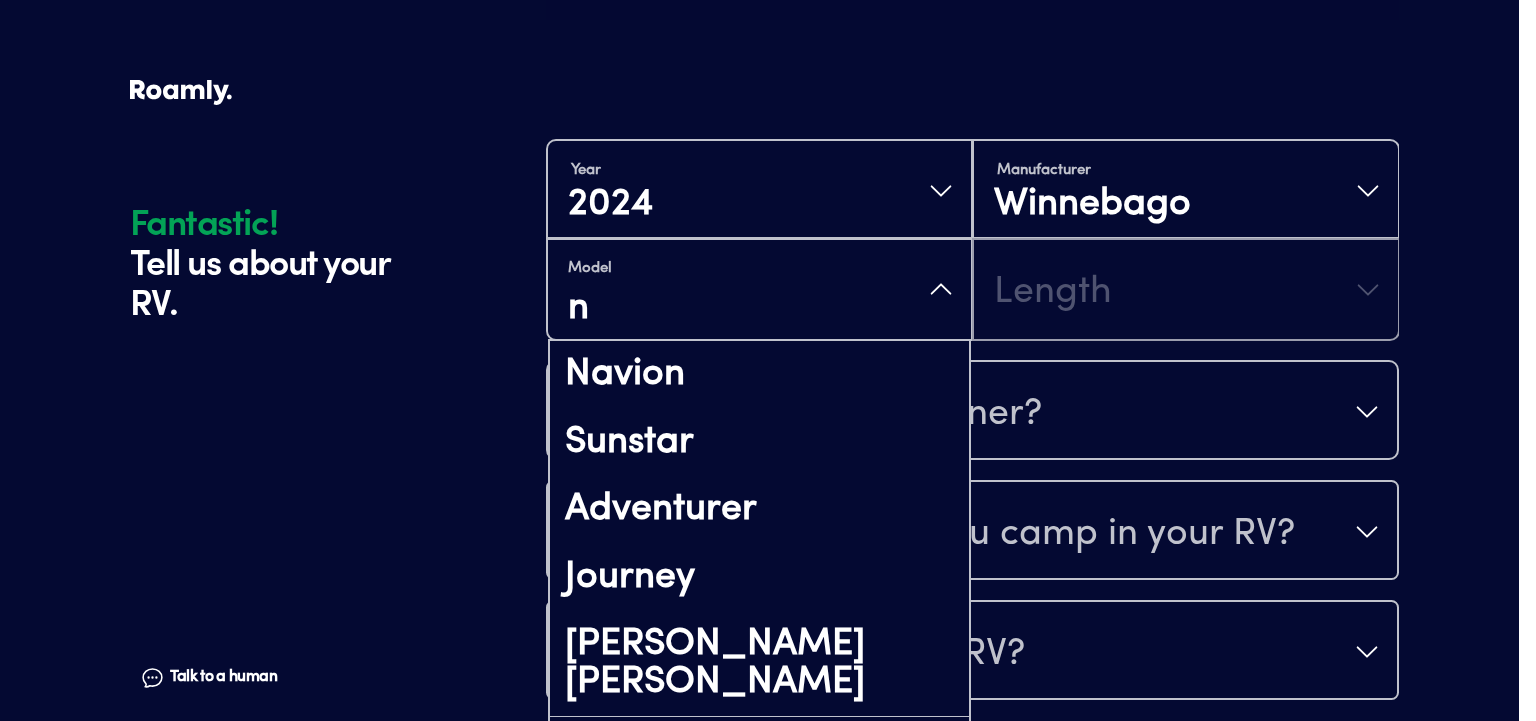 type on "n" 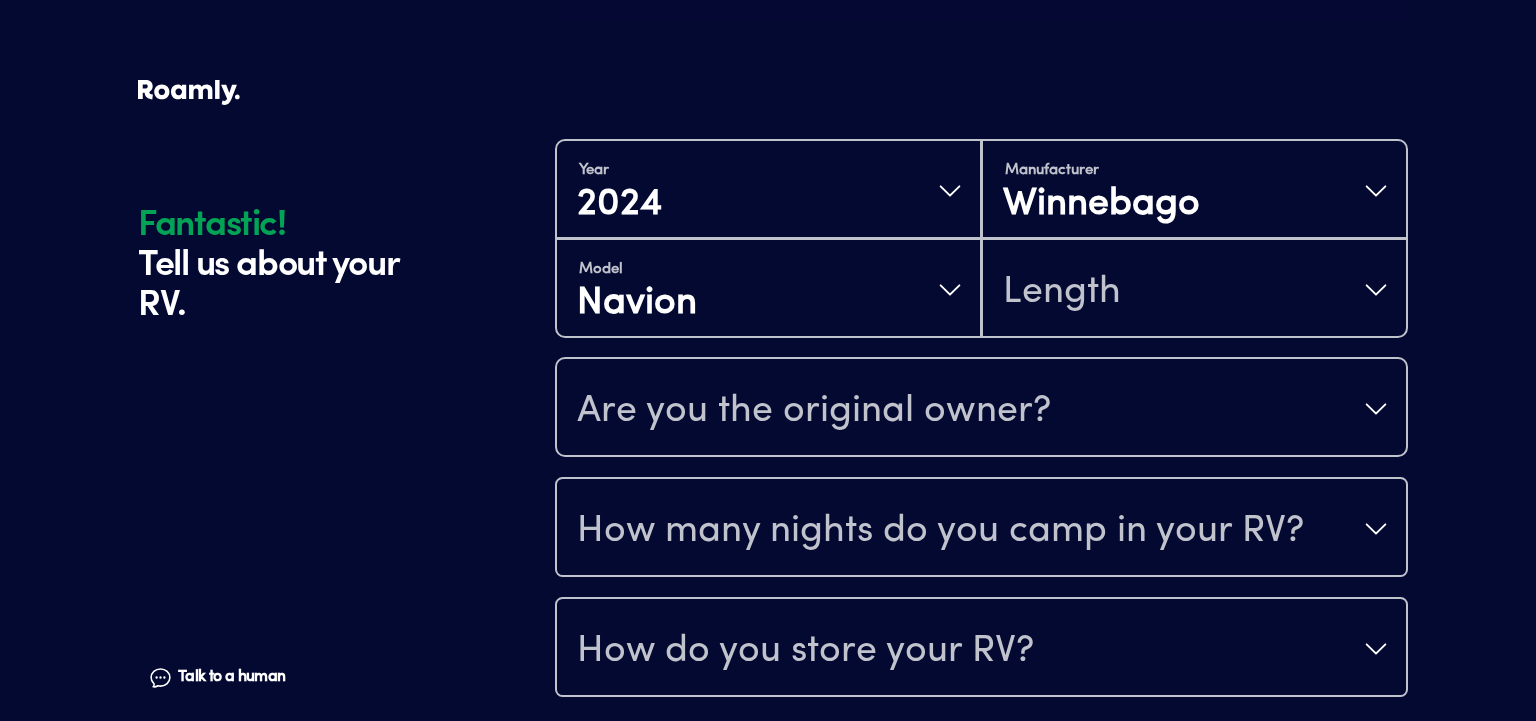 click on "Length" at bounding box center [1194, 288] 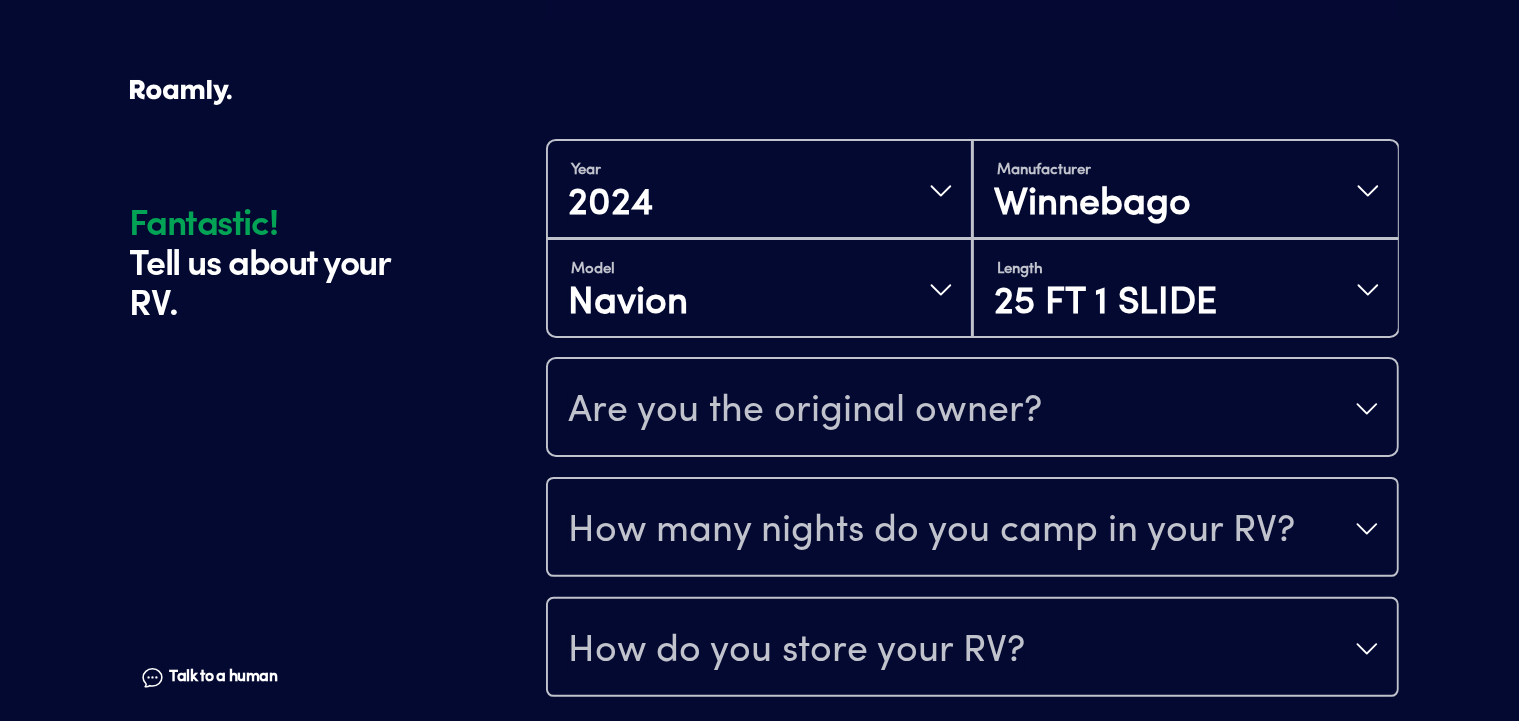 click on "Are you the original owner?" at bounding box center [805, 411] 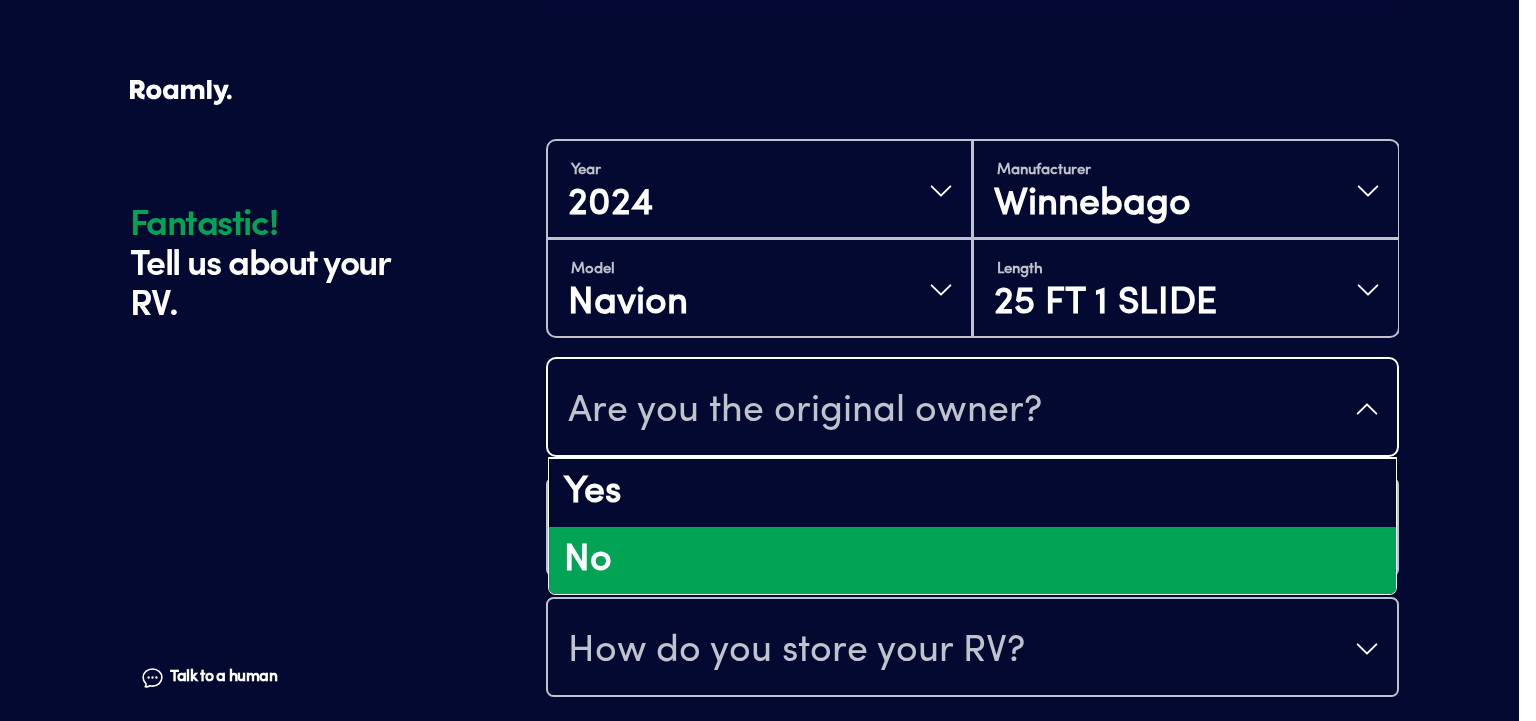click on "No" at bounding box center [972, 561] 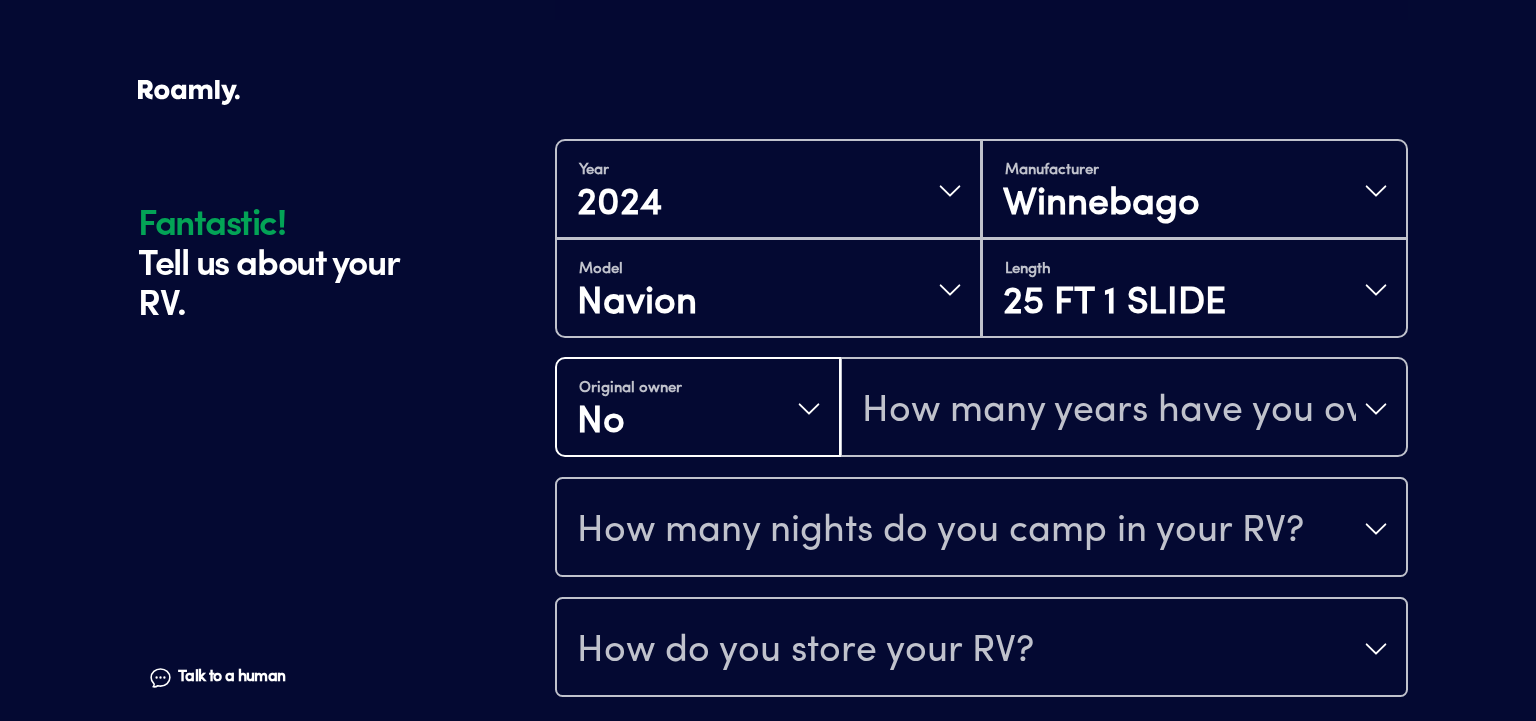 click on "How many nights do you camp in your RV?" at bounding box center (940, 531) 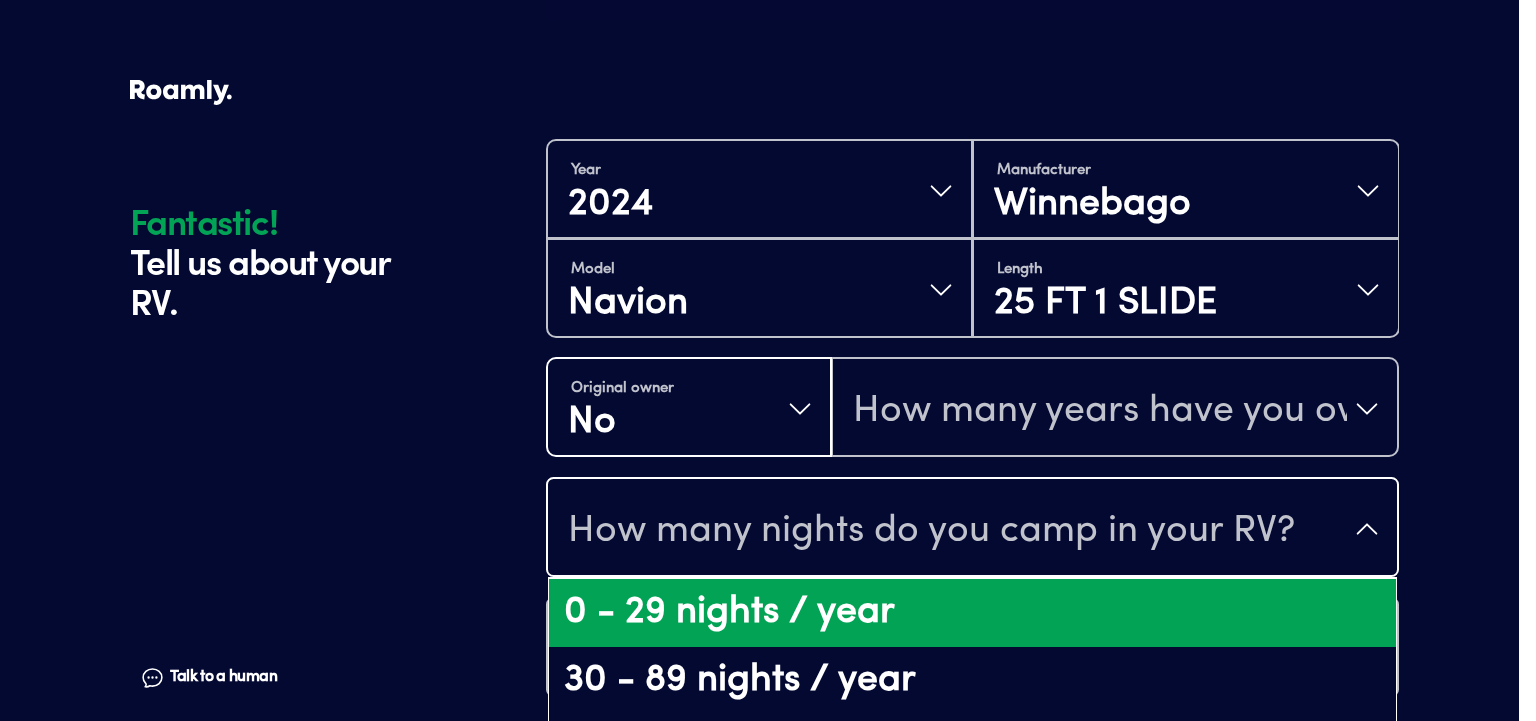 click on "0 - 29 nights / year" at bounding box center [972, 613] 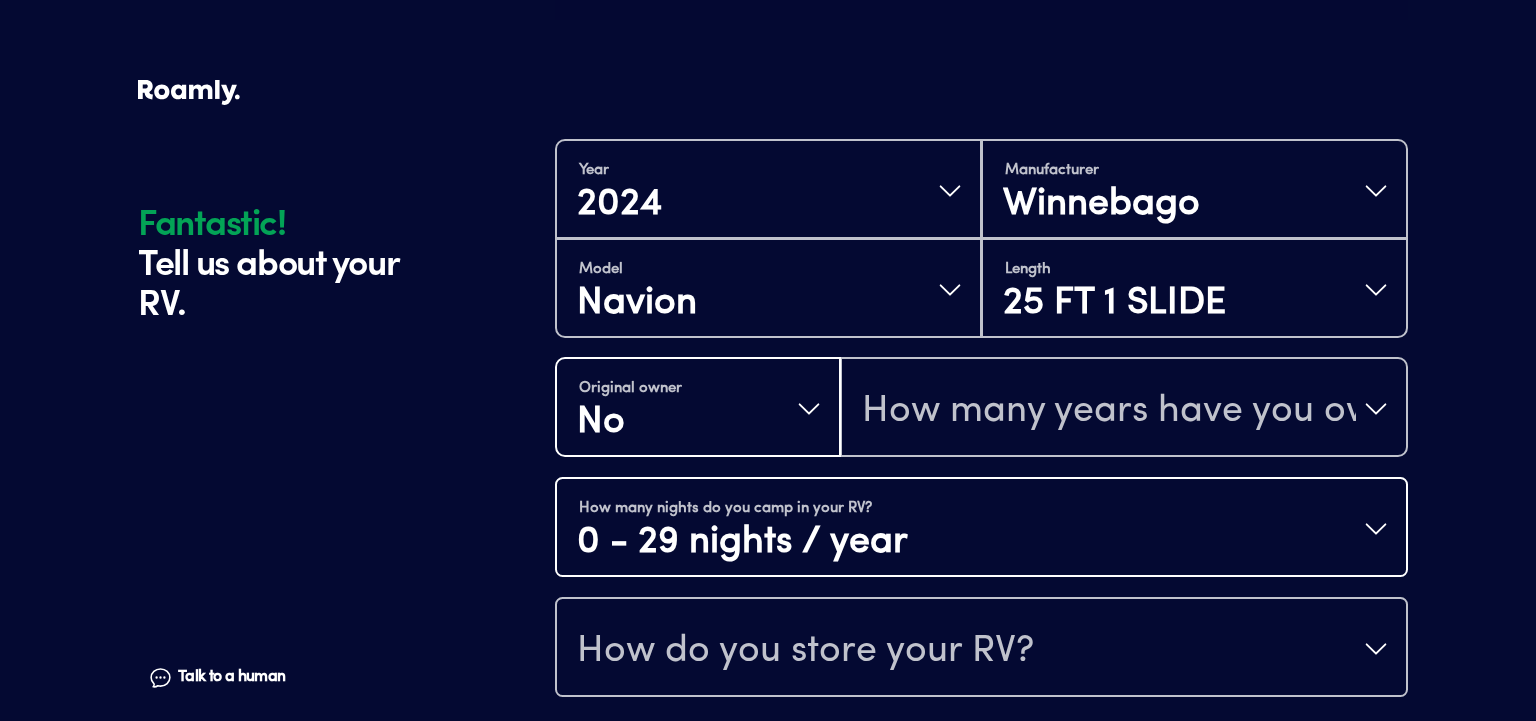 click on "How do you store your RV?" at bounding box center (981, 649) 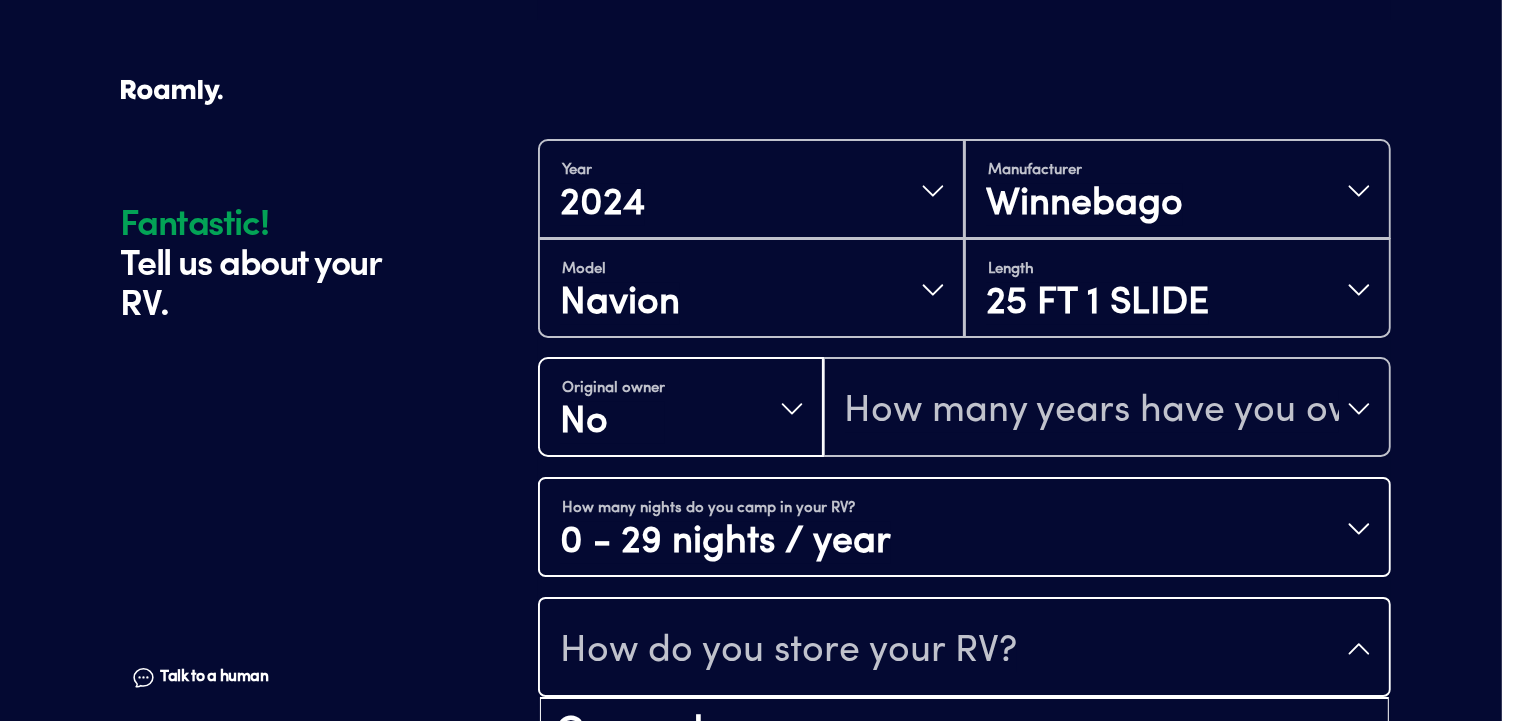 click on "How do you store your RV?" at bounding box center [964, 649] 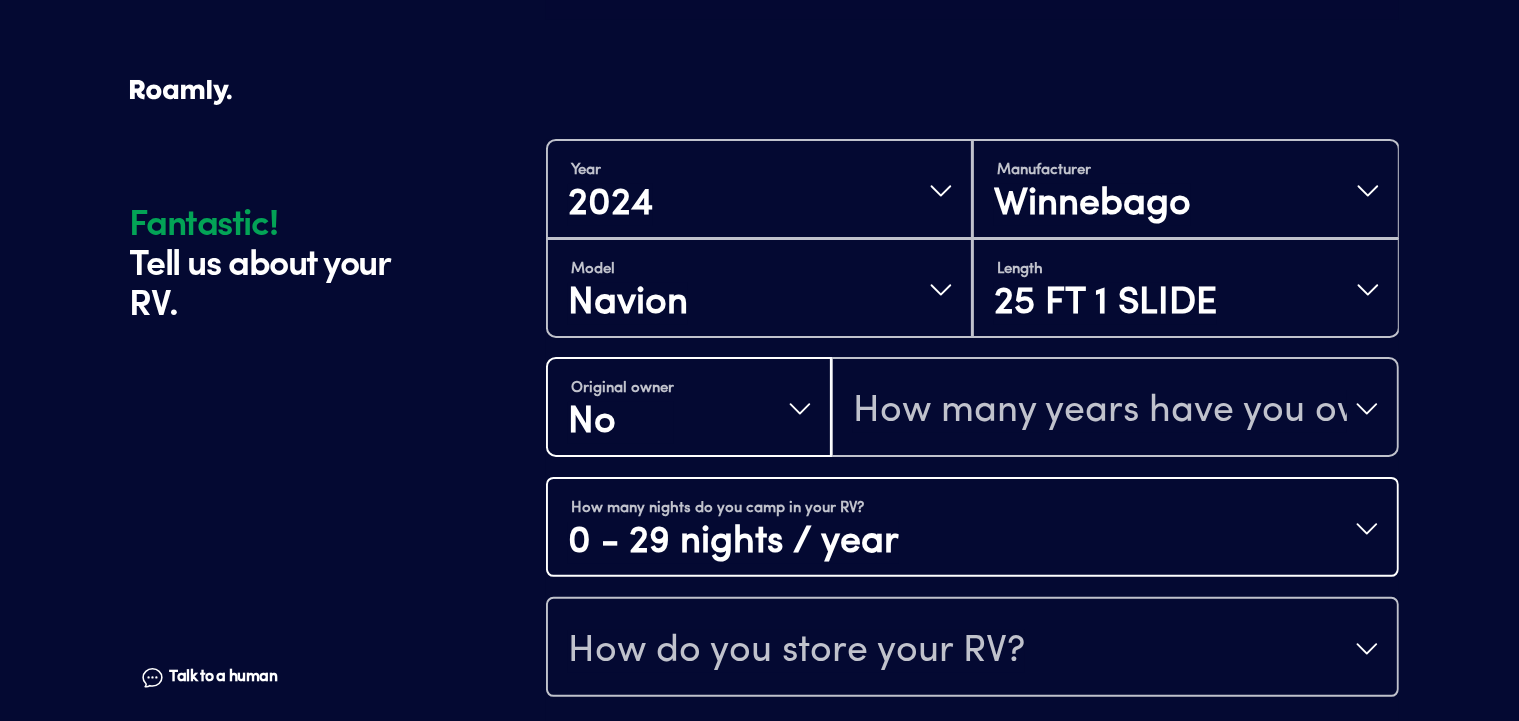 drag, startPoint x: 1516, startPoint y: 512, endPoint x: 1522, endPoint y: 559, distance: 47.38143 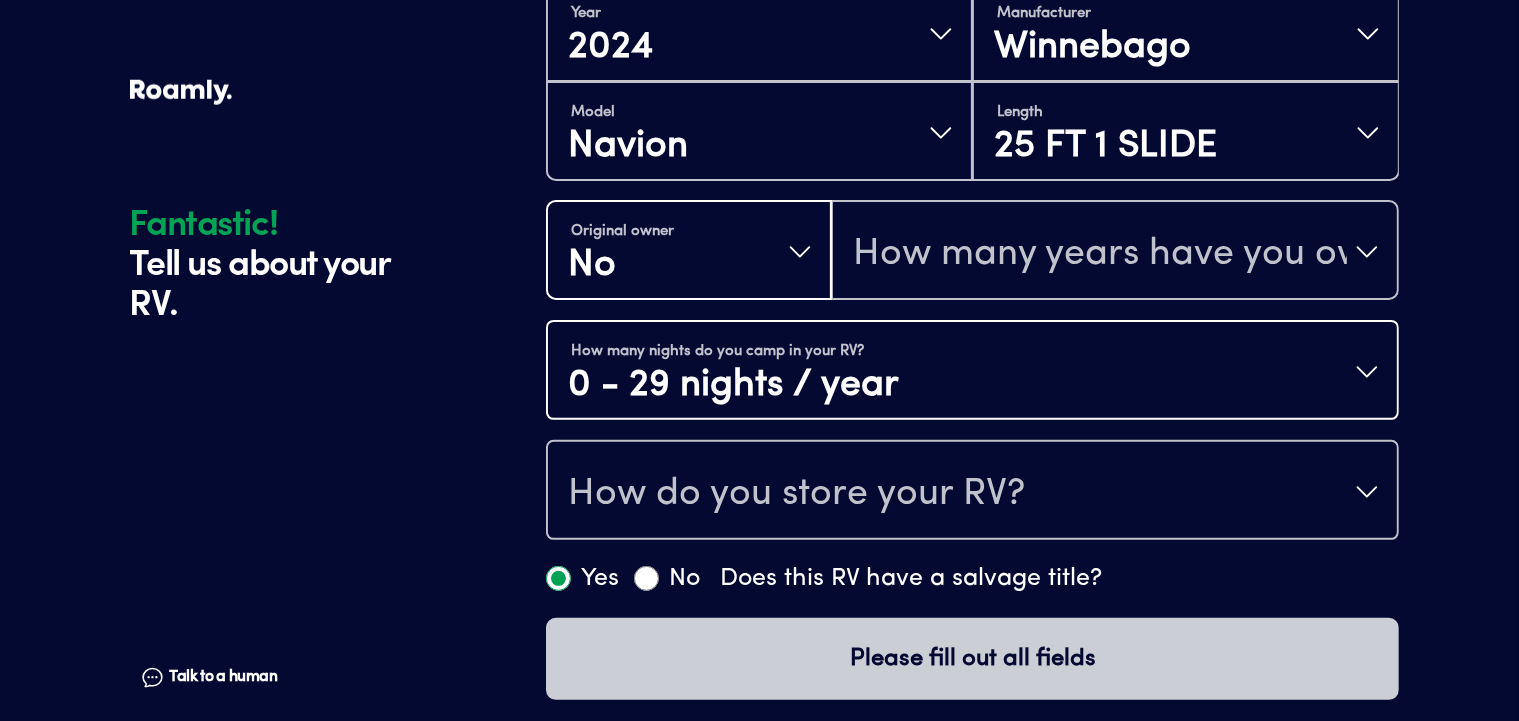 scroll, scrollTop: 556, scrollLeft: 0, axis: vertical 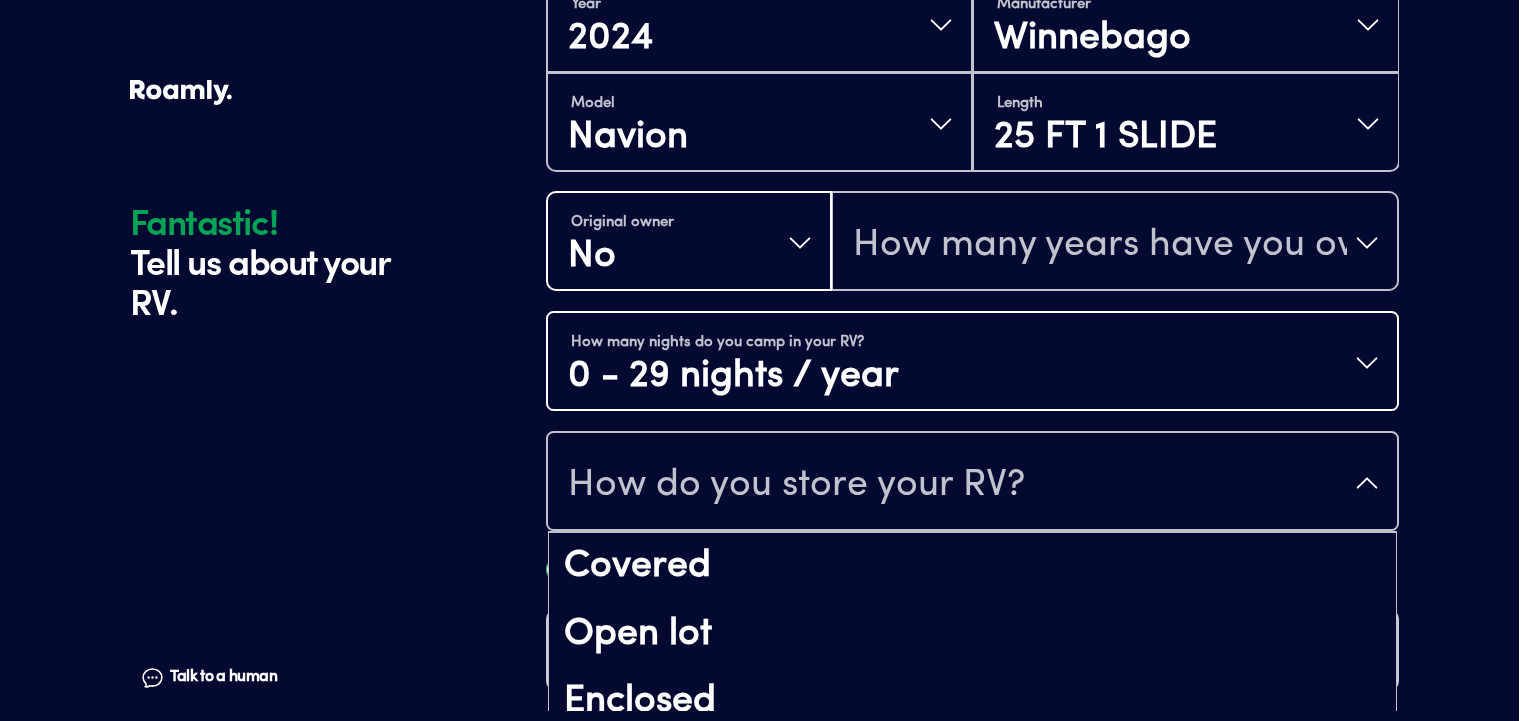 click on "How do you store your RV?" at bounding box center [972, 483] 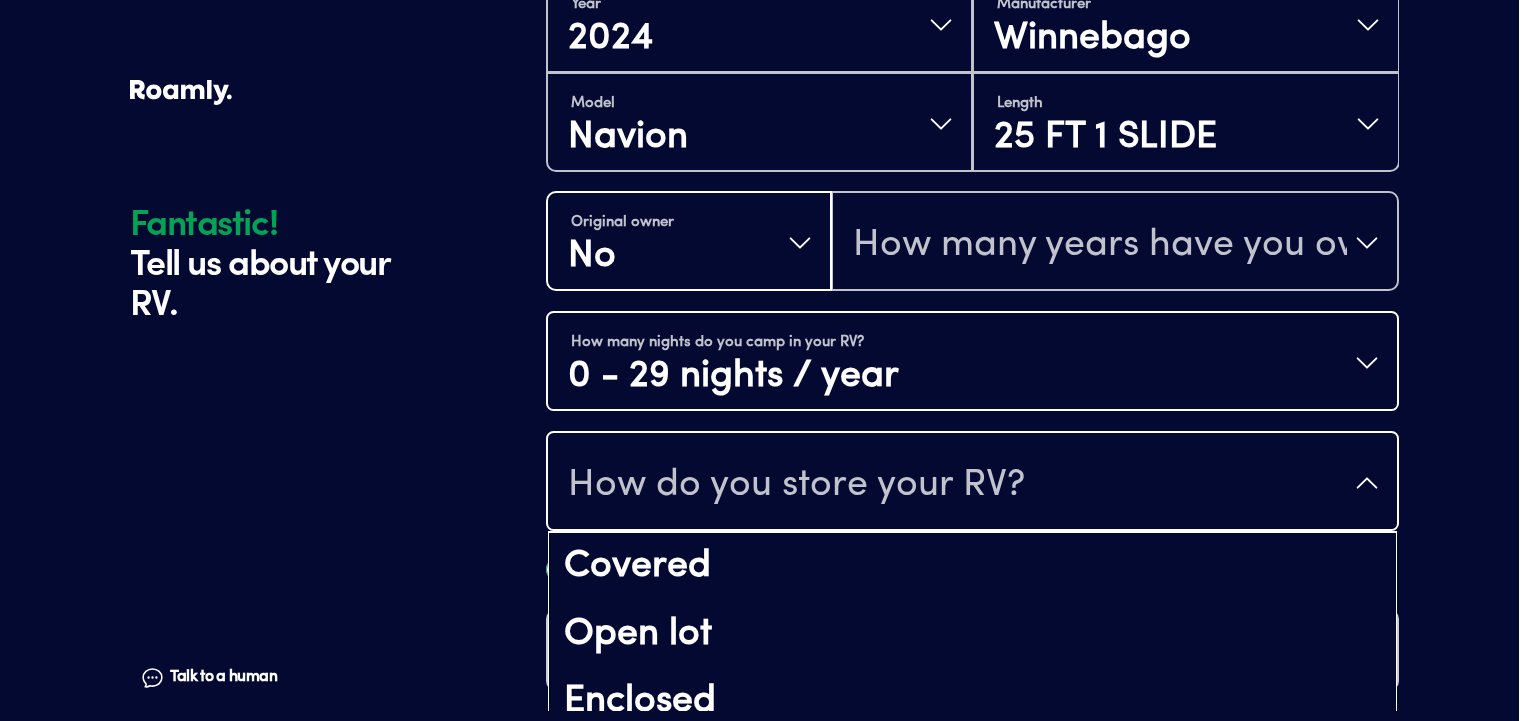 drag, startPoint x: 1522, startPoint y: 627, endPoint x: 1527, endPoint y: 681, distance: 54.230988 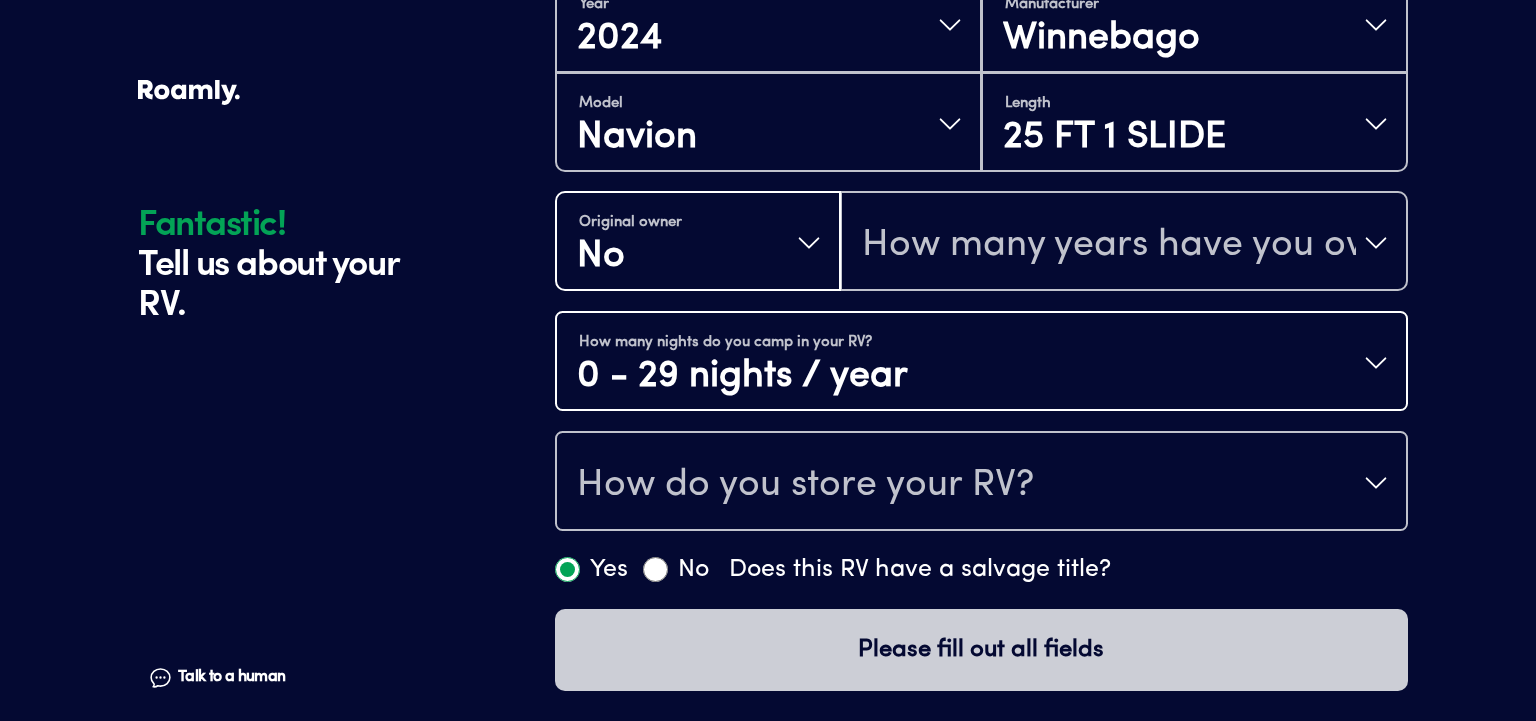 click on "How do you store your RV?" at bounding box center (981, 483) 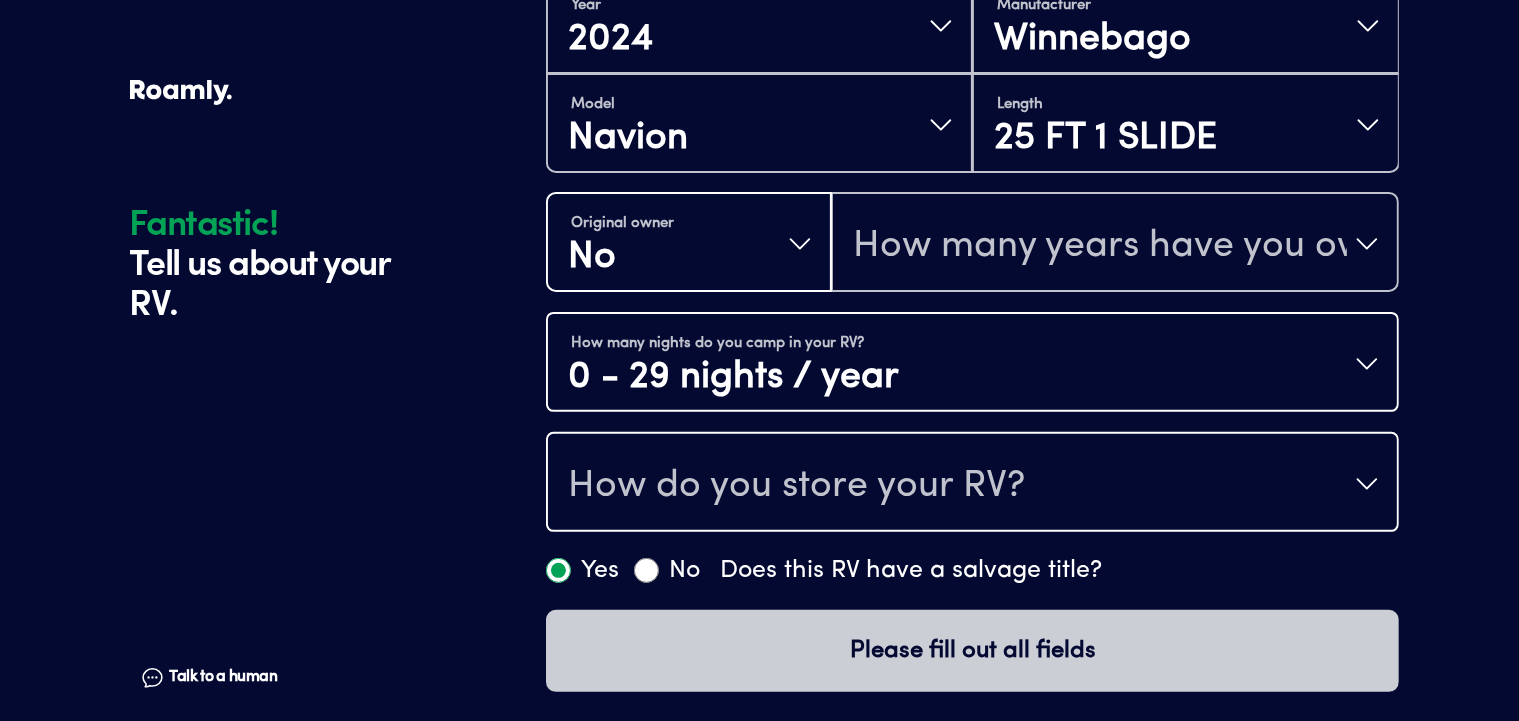 scroll, scrollTop: 556, scrollLeft: 0, axis: vertical 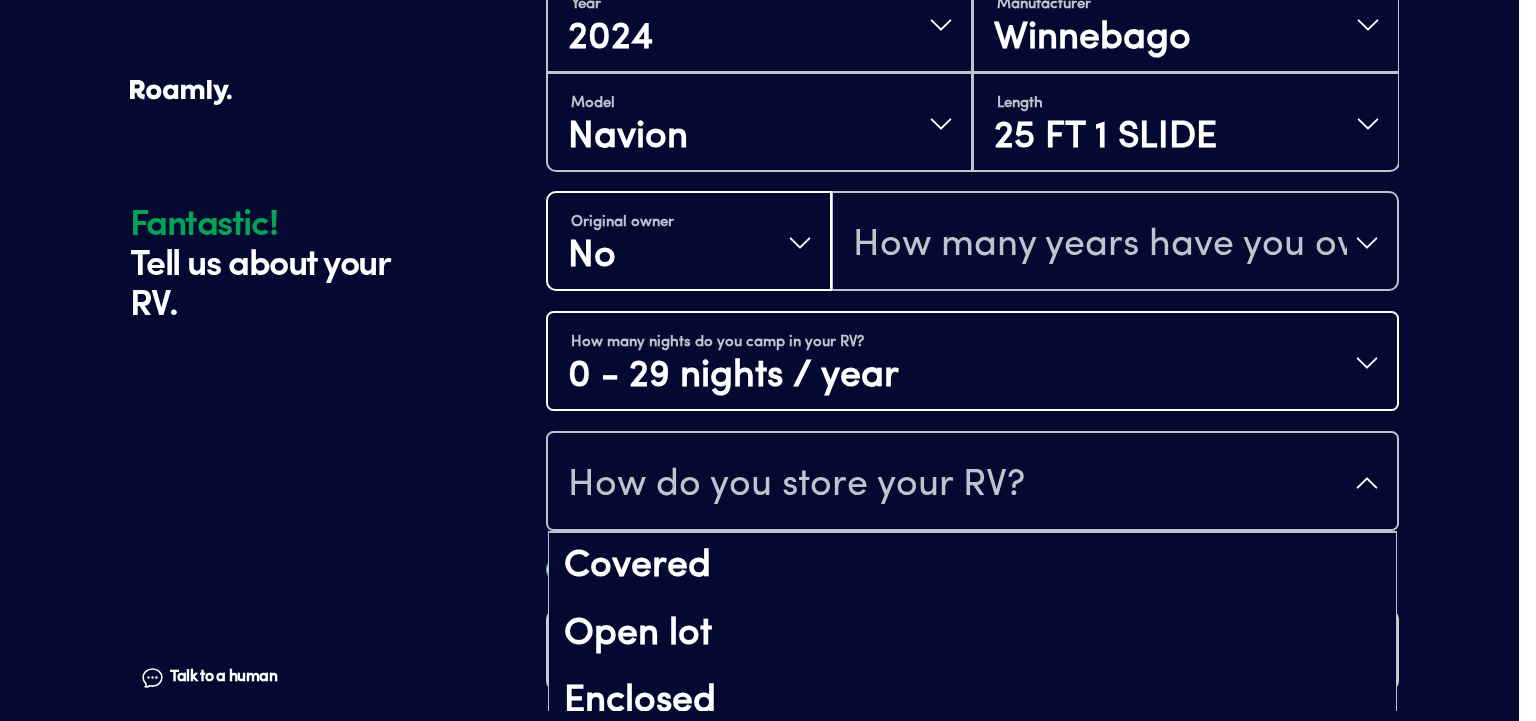 click on "How do you store your RV?" at bounding box center [796, 485] 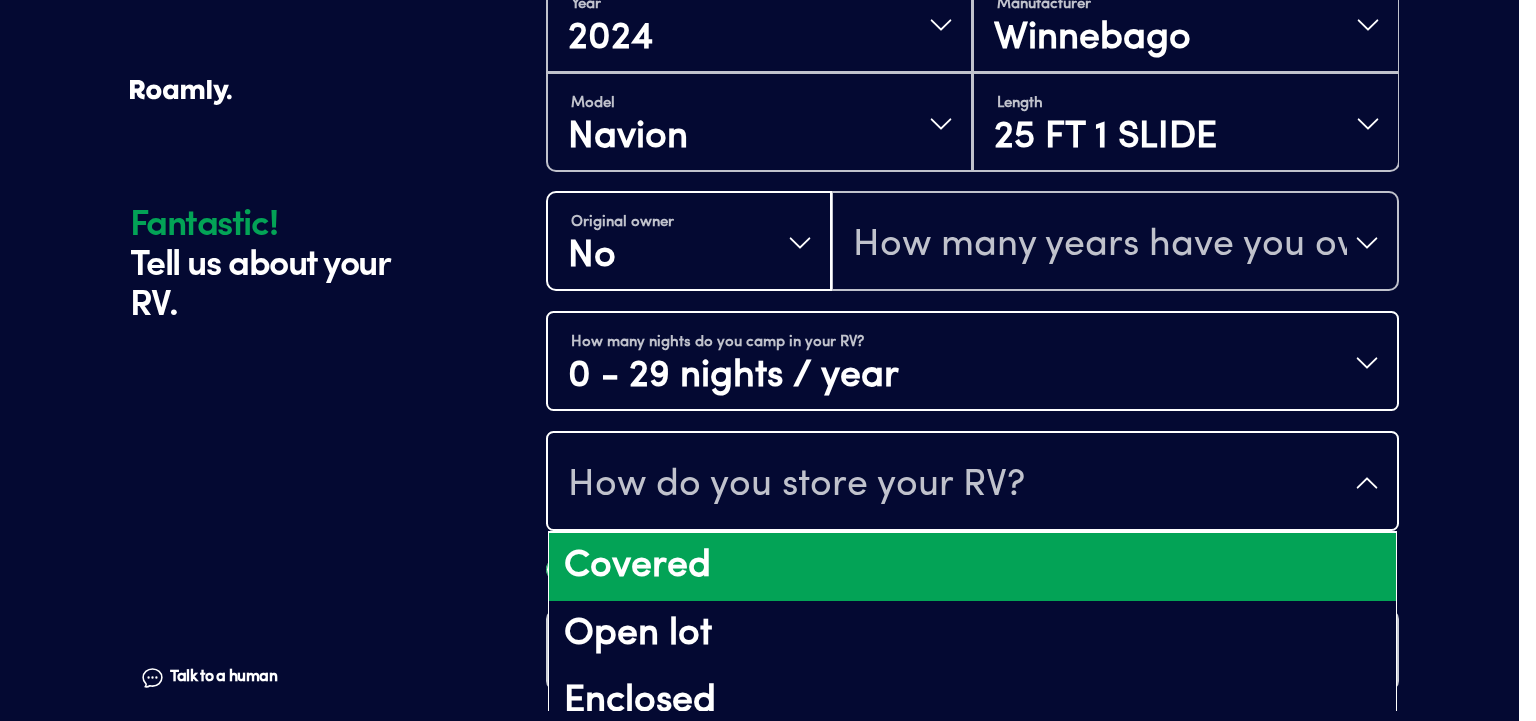 click on "Covered" at bounding box center [972, 567] 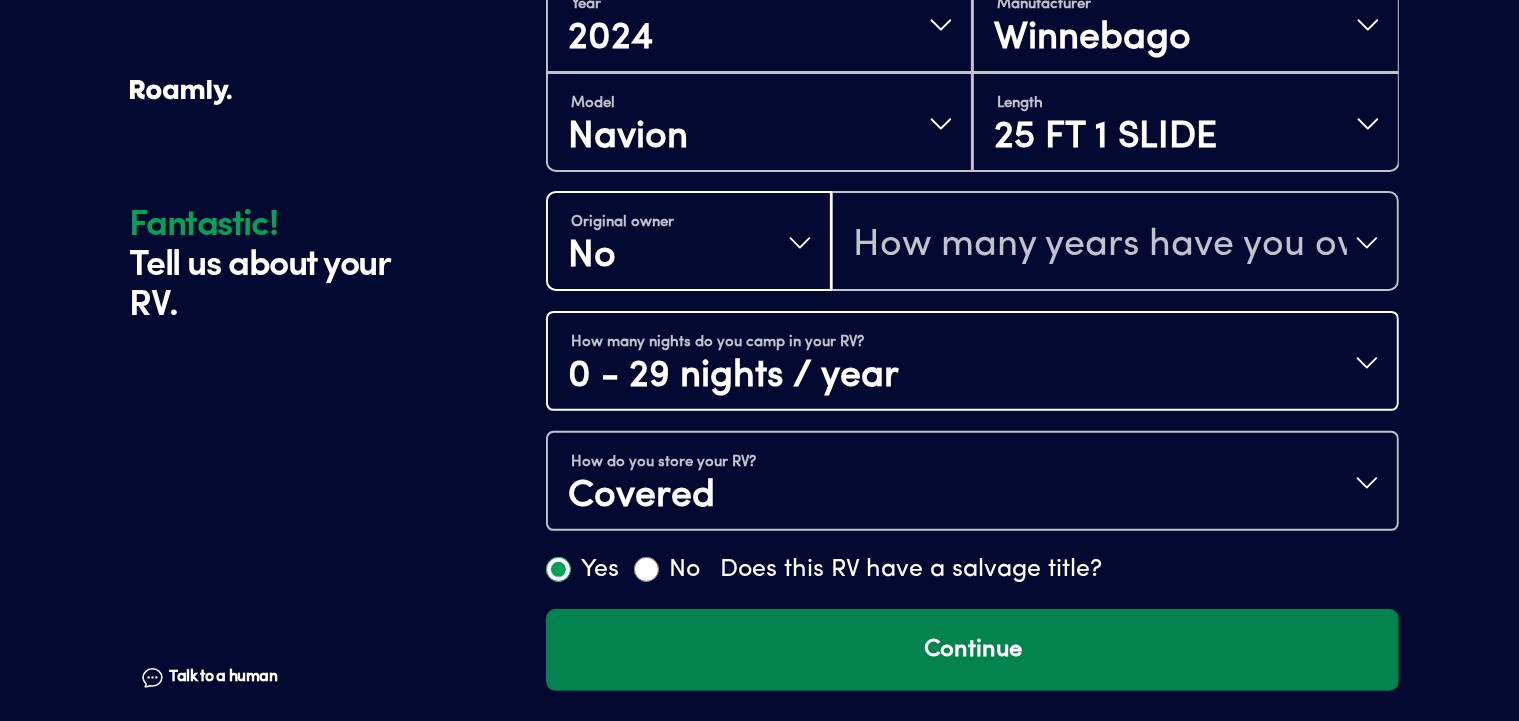 click on "Continue" at bounding box center [972, 650] 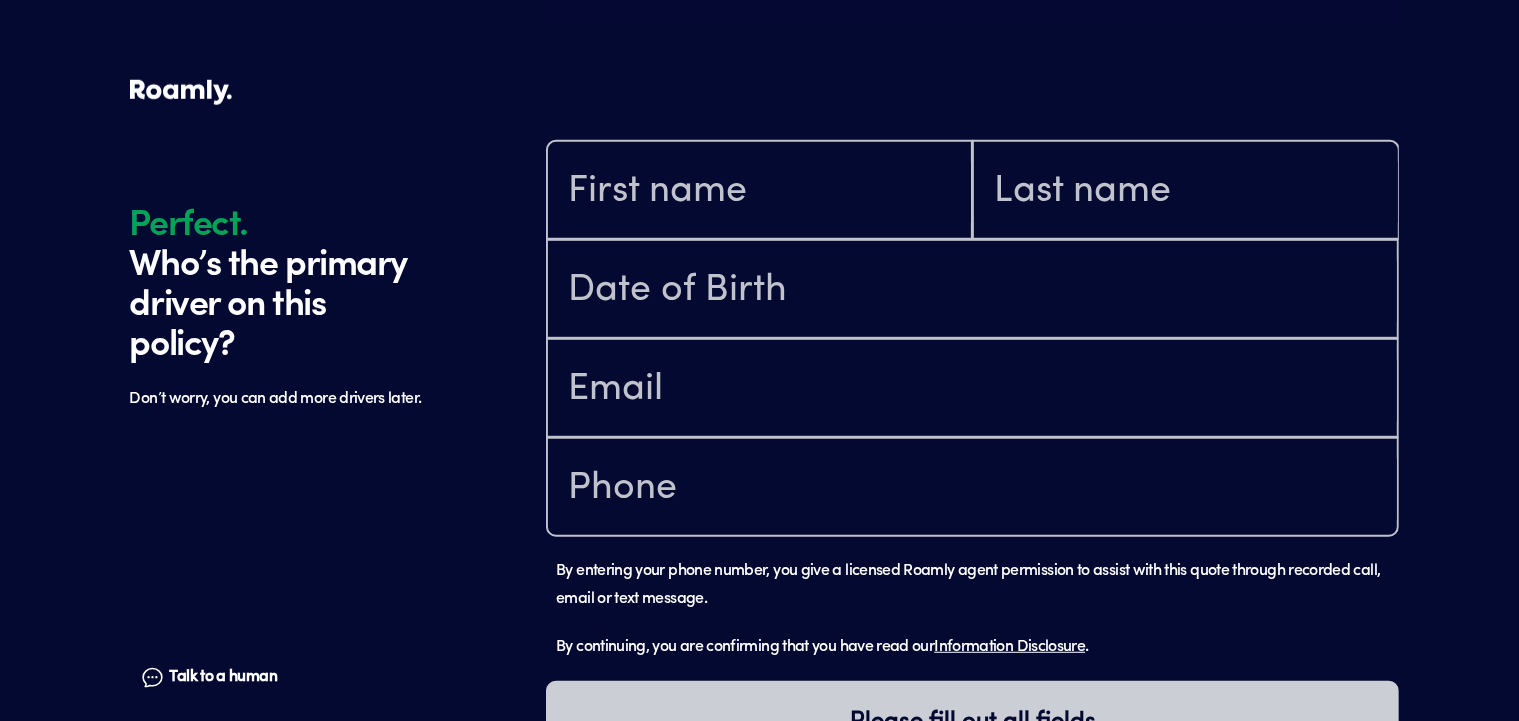 scroll, scrollTop: 1184, scrollLeft: 0, axis: vertical 